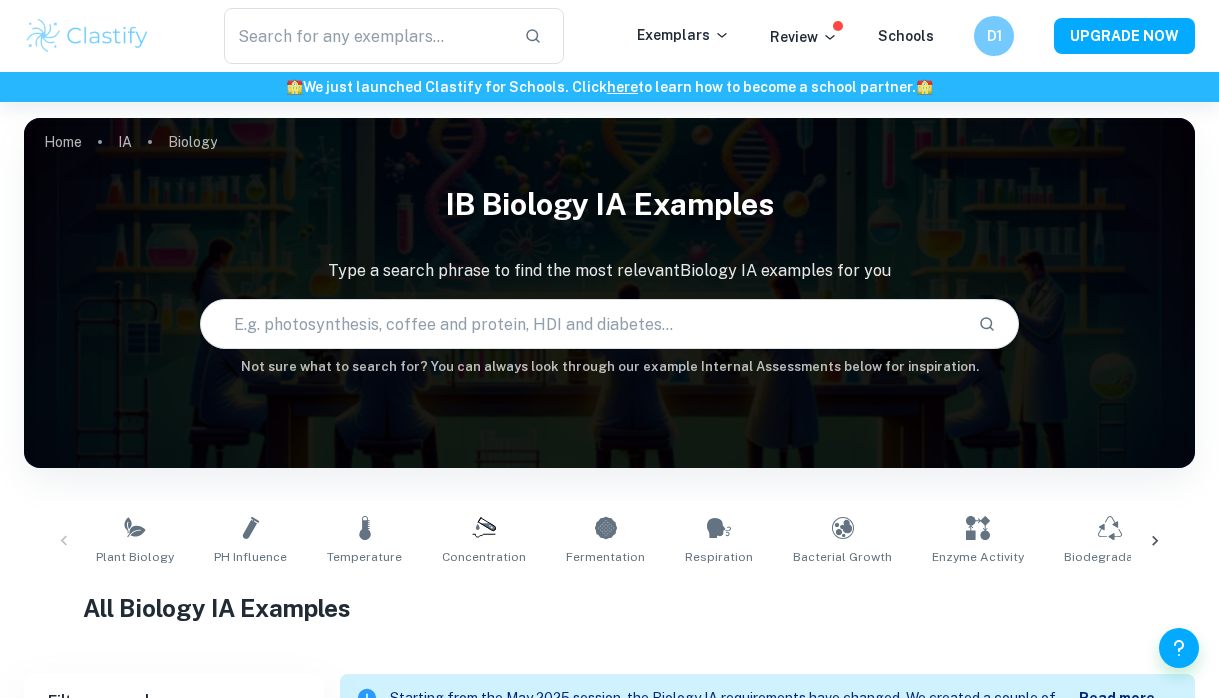 scroll, scrollTop: 512, scrollLeft: 0, axis: vertical 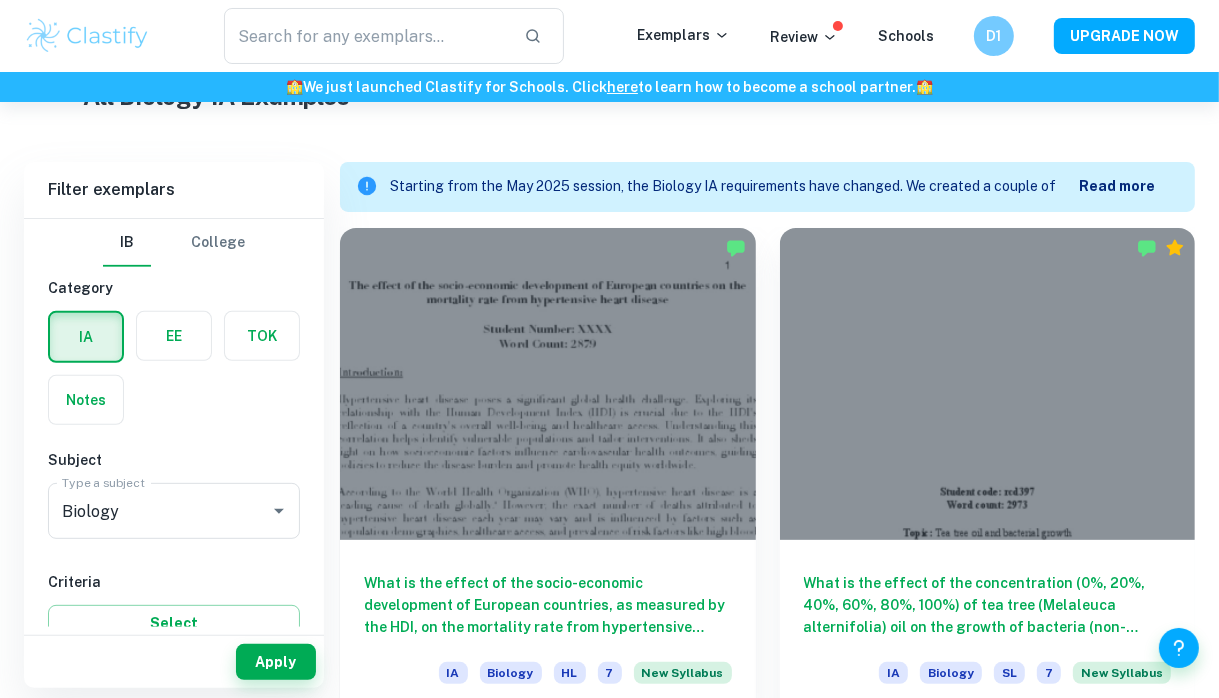 click at bounding box center (548, 384) 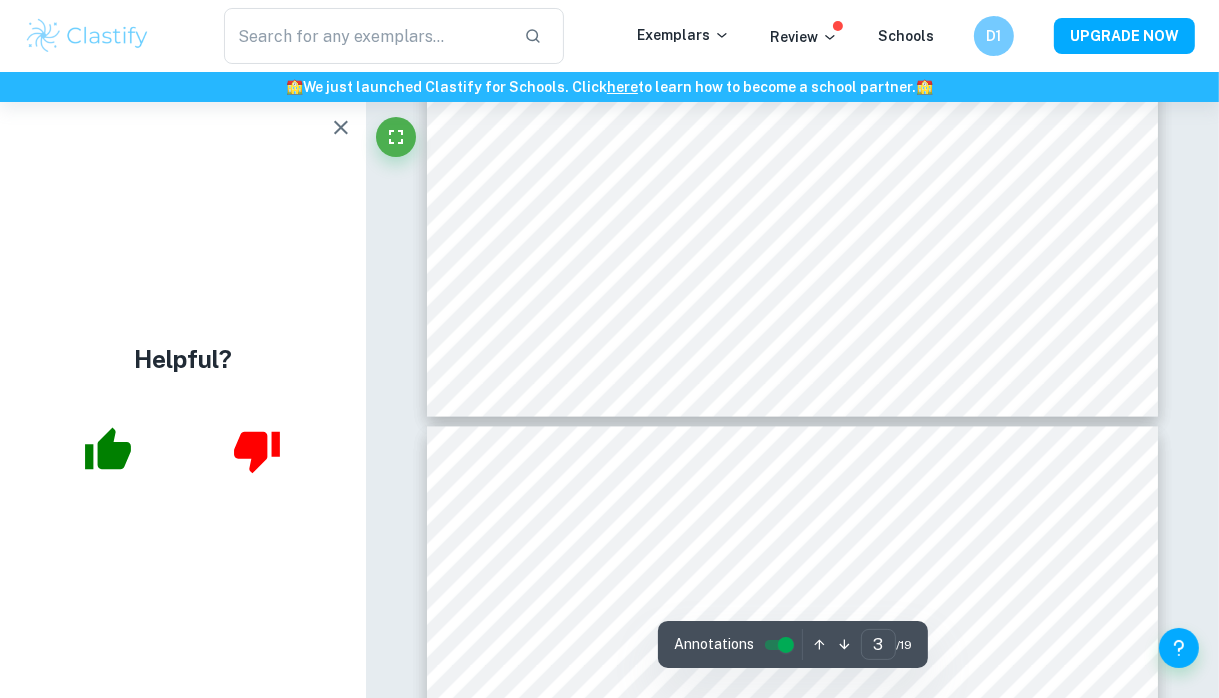scroll, scrollTop: 3084, scrollLeft: 0, axis: vertical 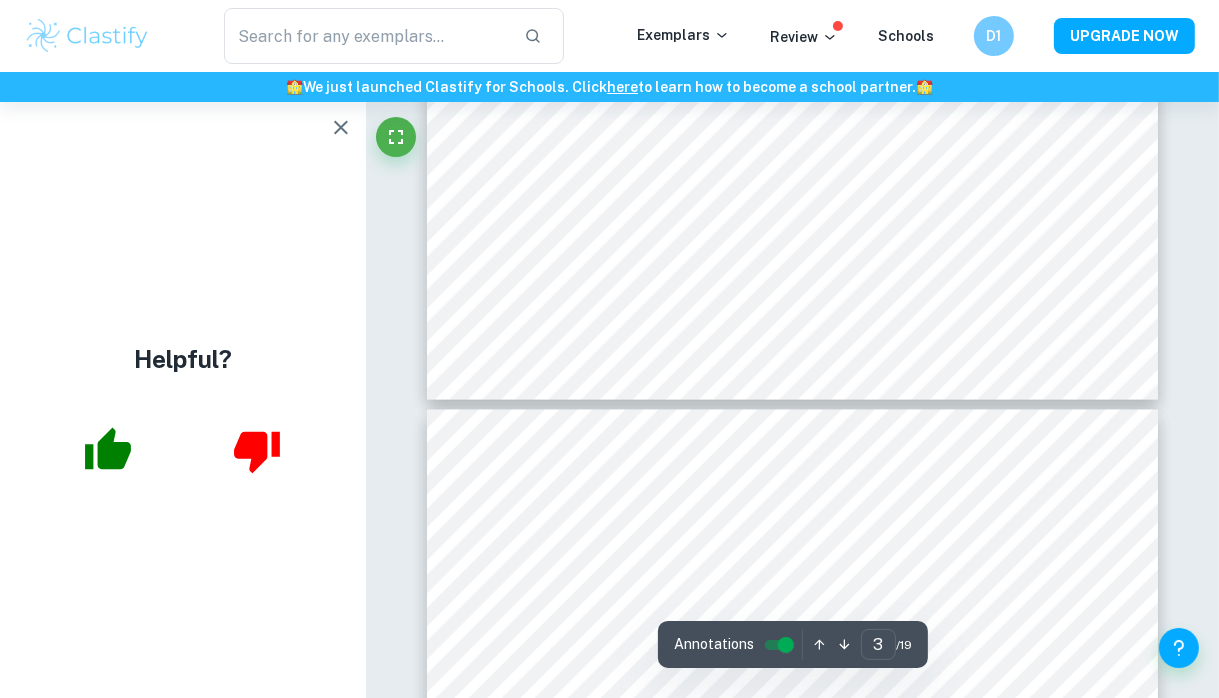 click 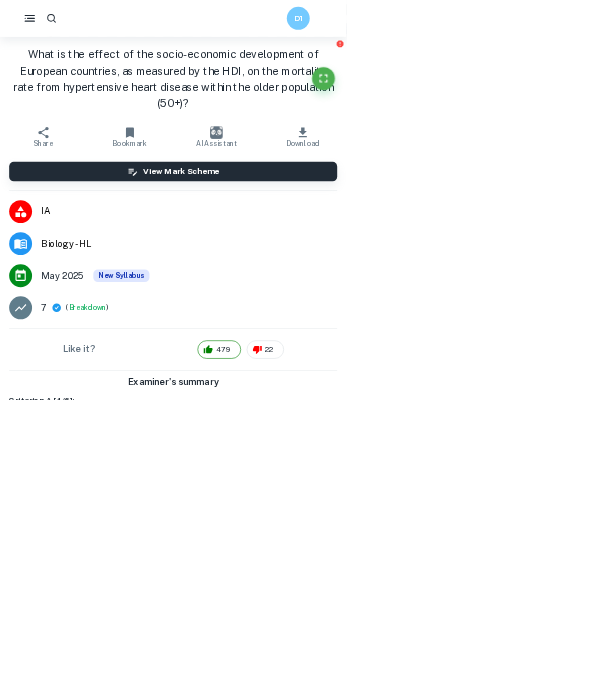 scroll, scrollTop: 14993, scrollLeft: 0, axis: vertical 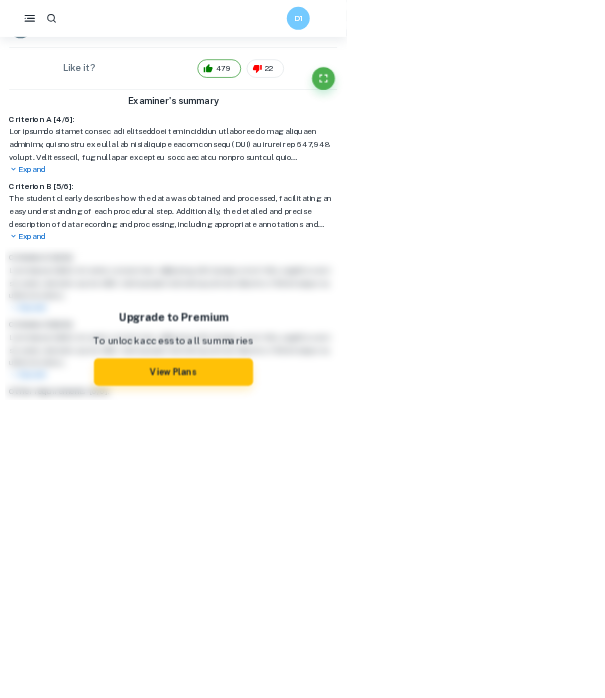 type on "1" 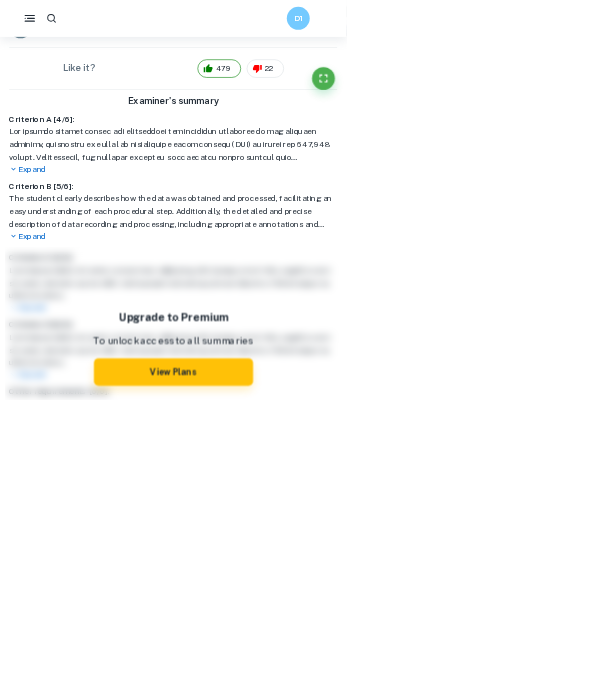 scroll, scrollTop: 87, scrollLeft: 0, axis: vertical 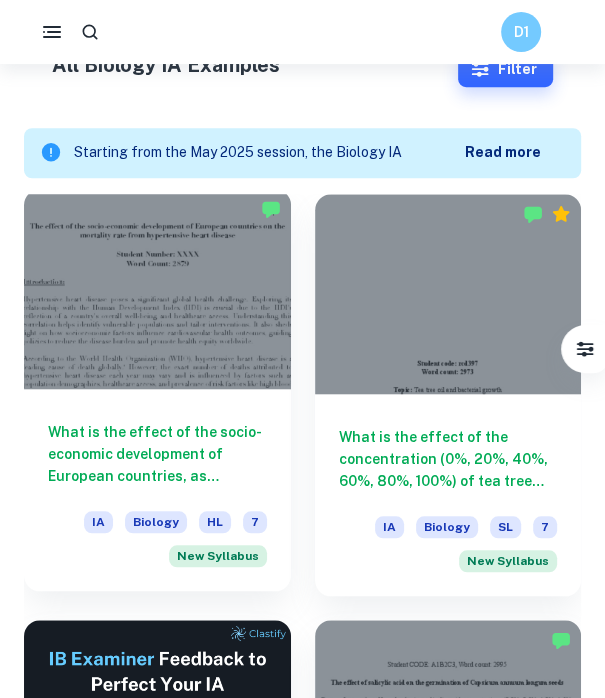 click at bounding box center [157, 289] 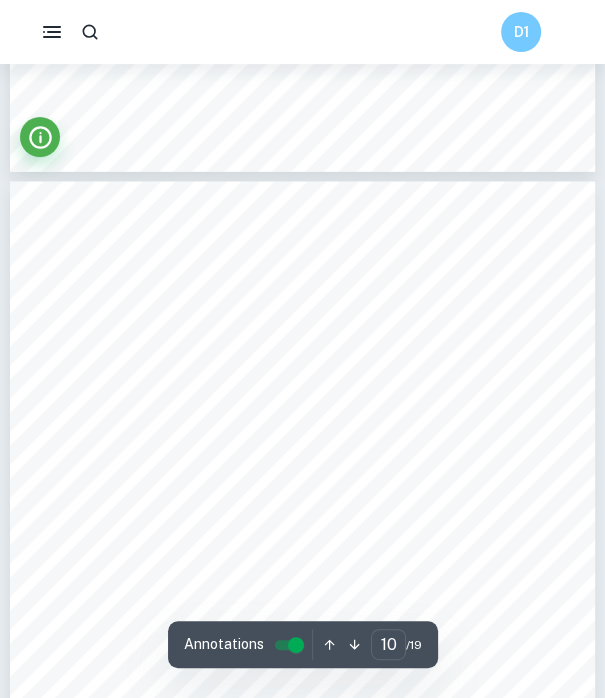 scroll, scrollTop: 7697, scrollLeft: 0, axis: vertical 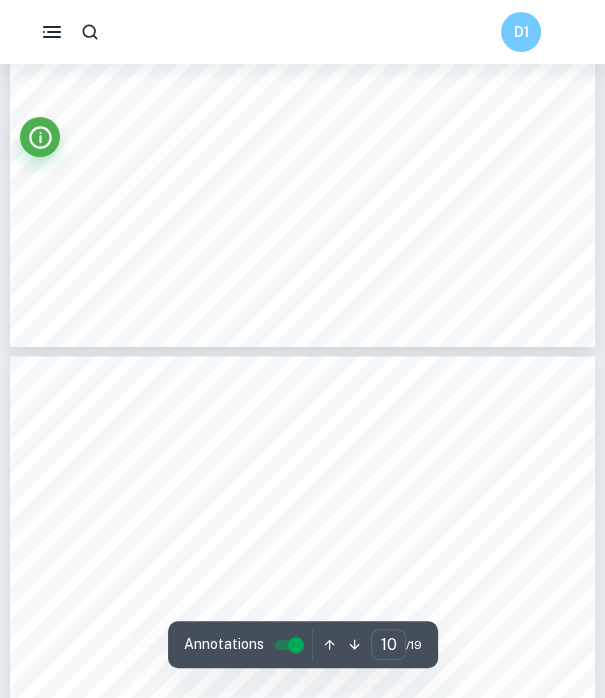 type on "9" 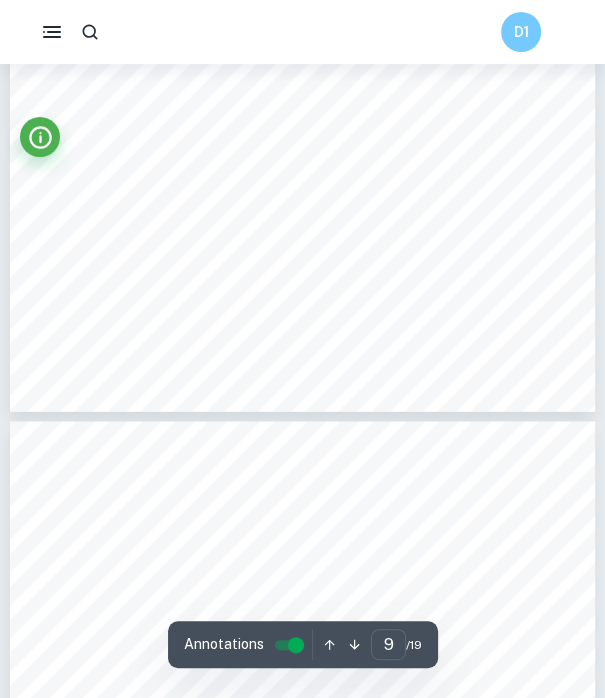 scroll, scrollTop: 7487, scrollLeft: 0, axis: vertical 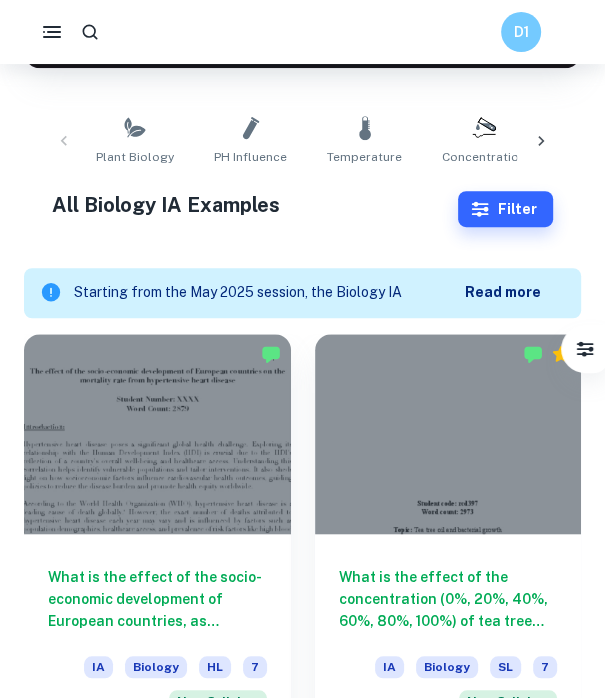 click at bounding box center (157, 434) 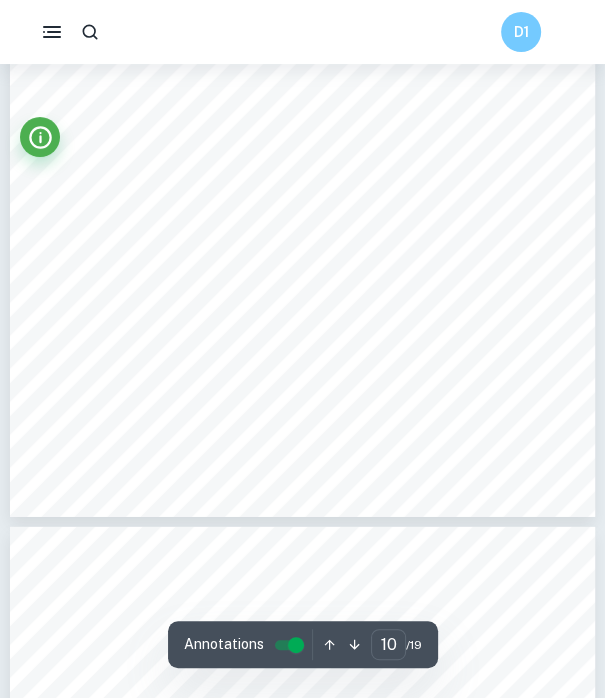 scroll, scrollTop: 8220, scrollLeft: 0, axis: vertical 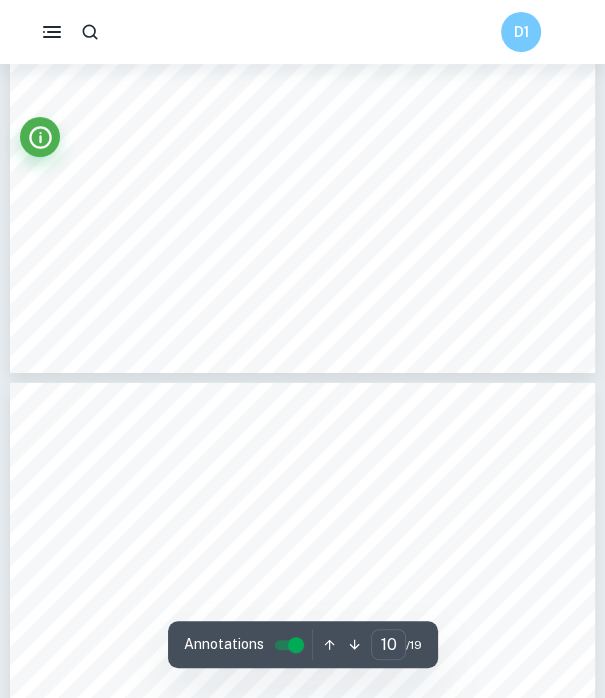 type on "11" 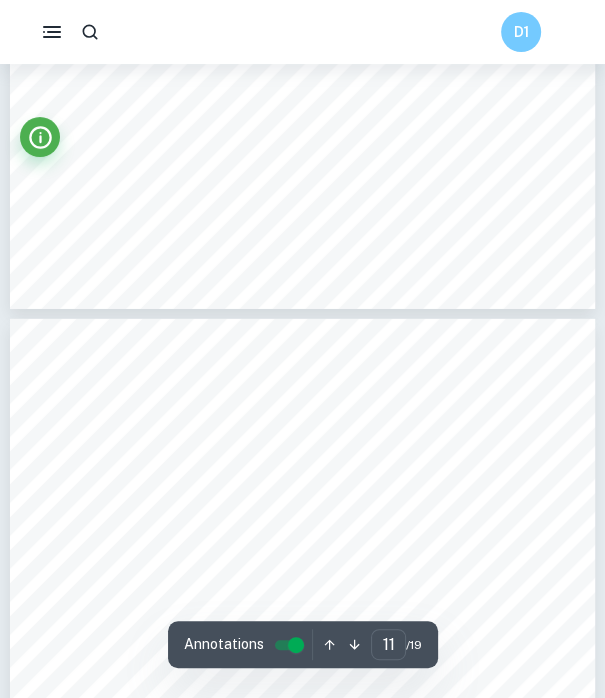scroll, scrollTop: 8419, scrollLeft: 0, axis: vertical 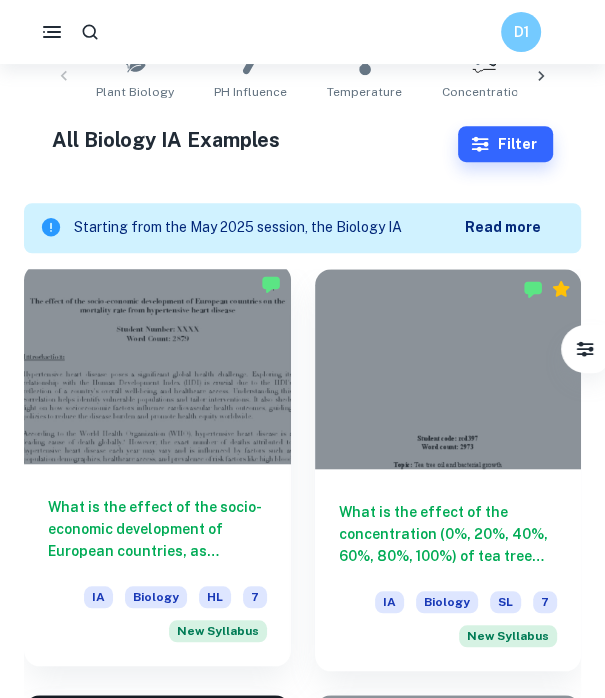 click at bounding box center [157, 364] 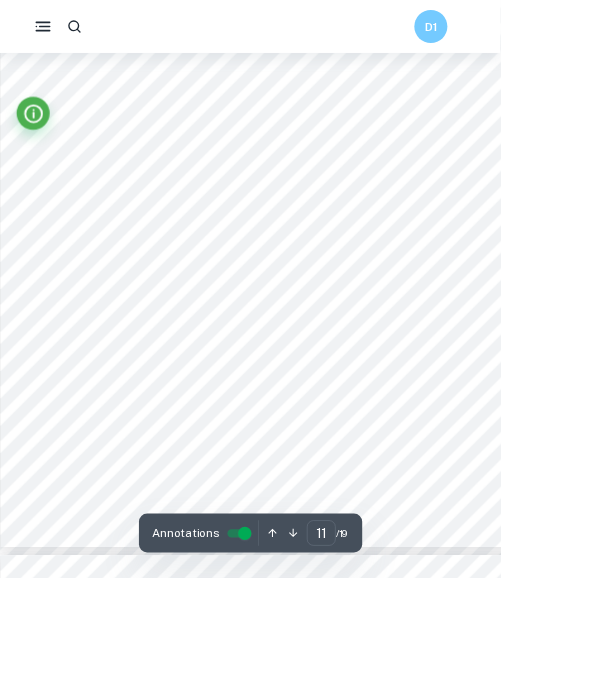 scroll, scrollTop: 11013, scrollLeft: 0, axis: vertical 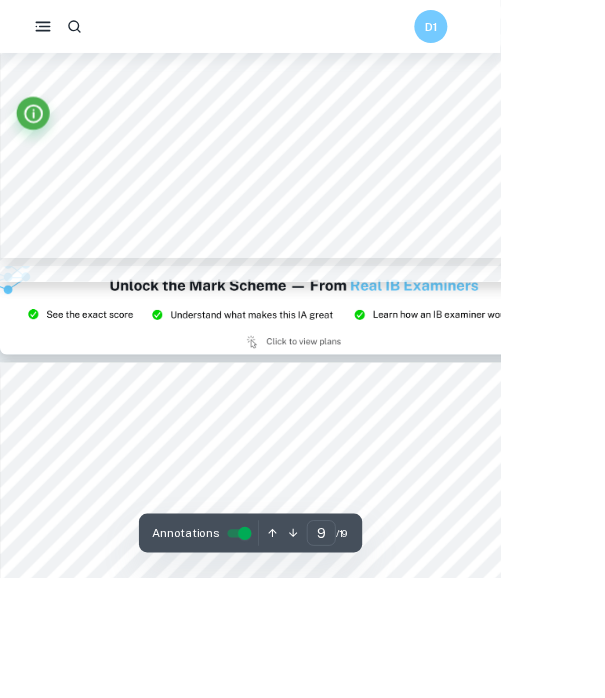 type on "8" 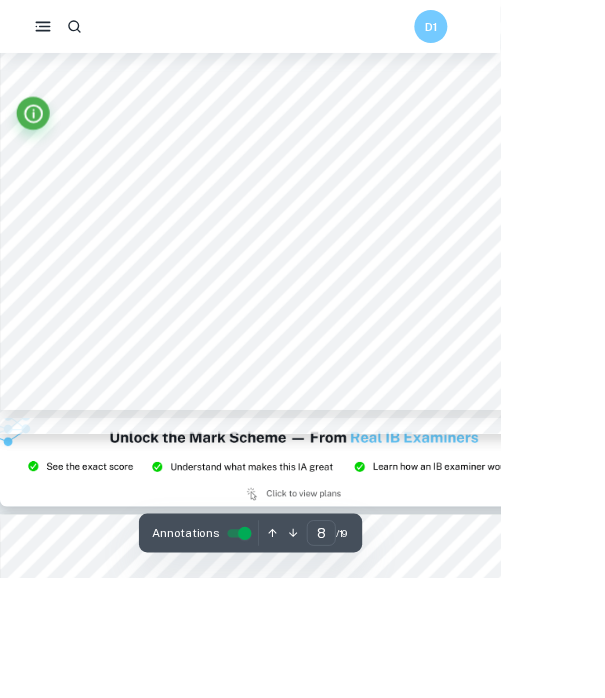 scroll, scrollTop: 7936, scrollLeft: 0, axis: vertical 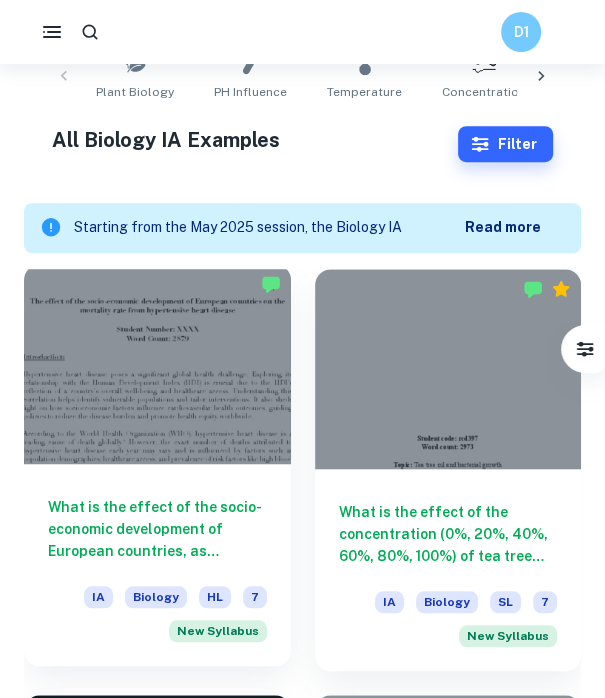 click at bounding box center [157, 364] 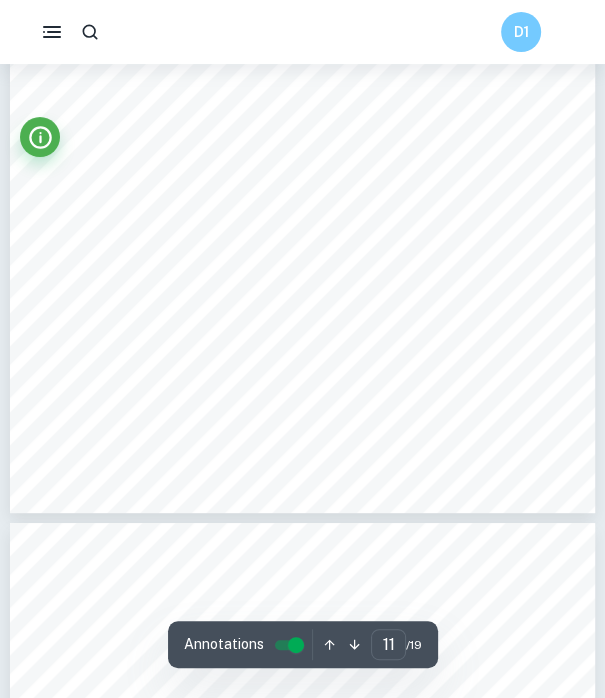 scroll, scrollTop: 9062, scrollLeft: 0, axis: vertical 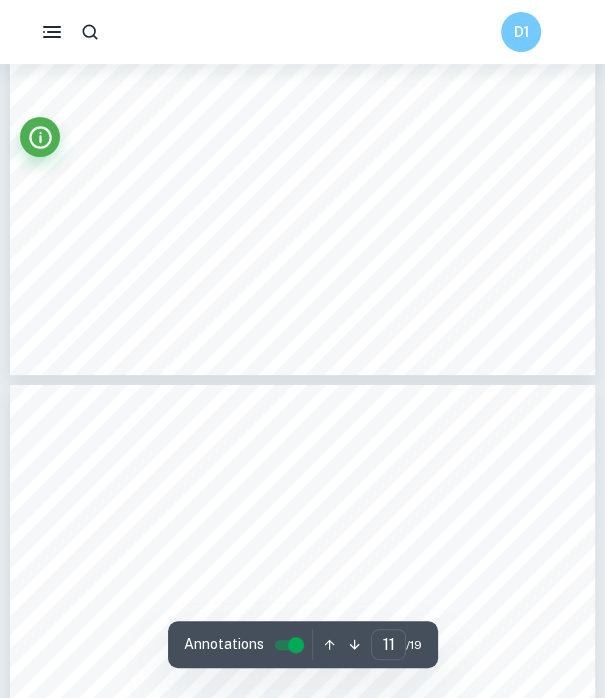 type on "12" 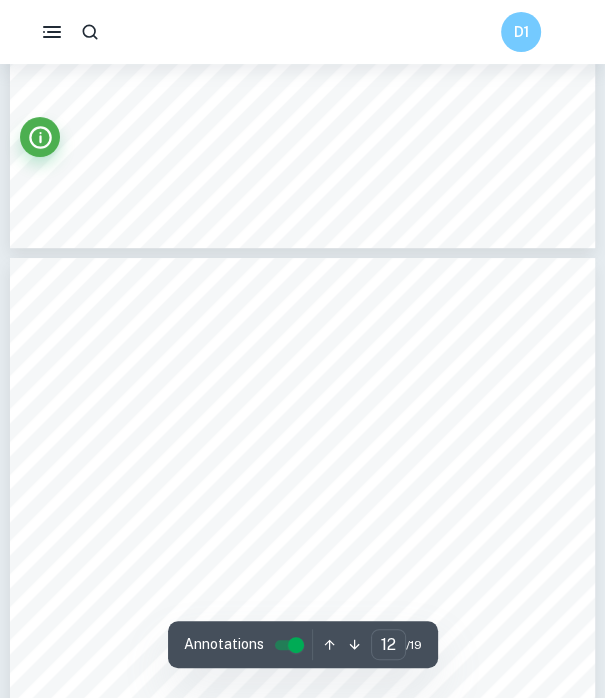 scroll, scrollTop: 9332, scrollLeft: 0, axis: vertical 